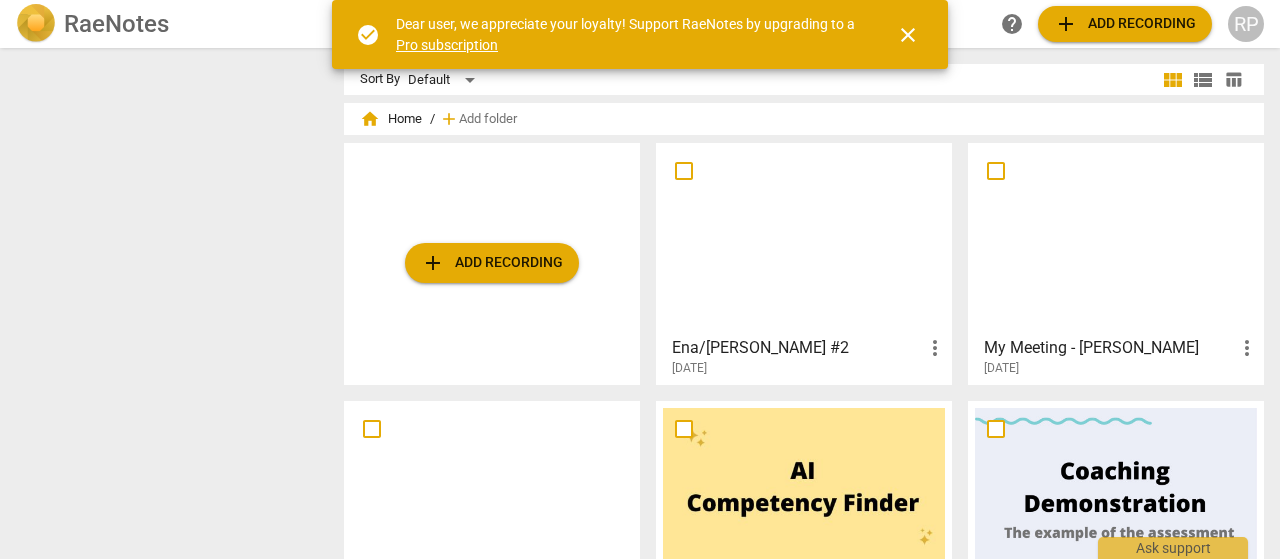 scroll, scrollTop: 0, scrollLeft: 0, axis: both 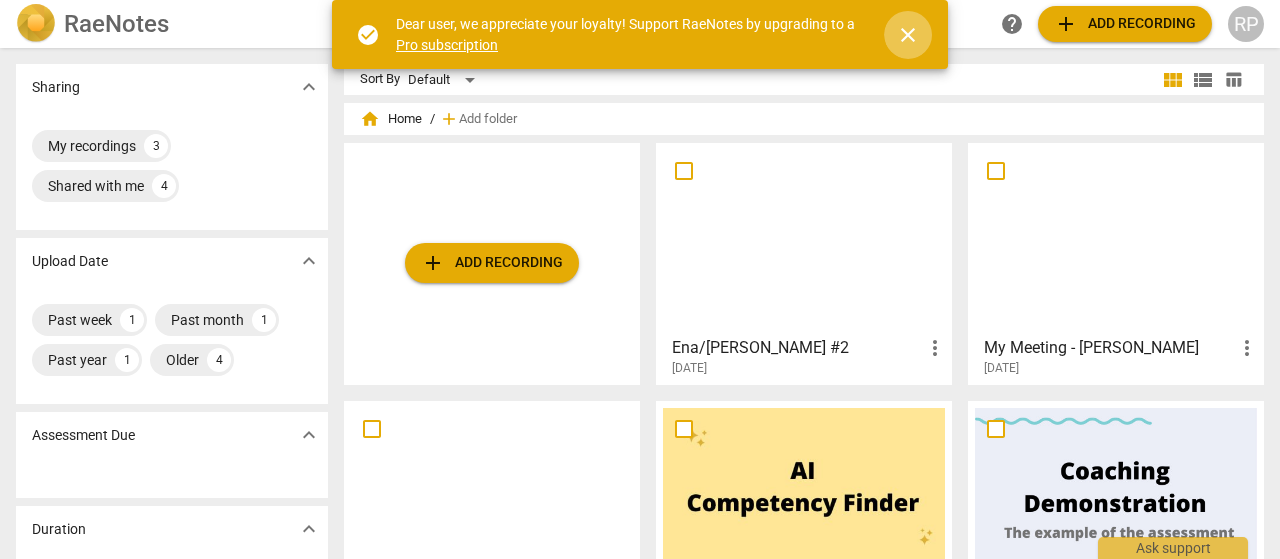 click on "close" at bounding box center (908, 35) 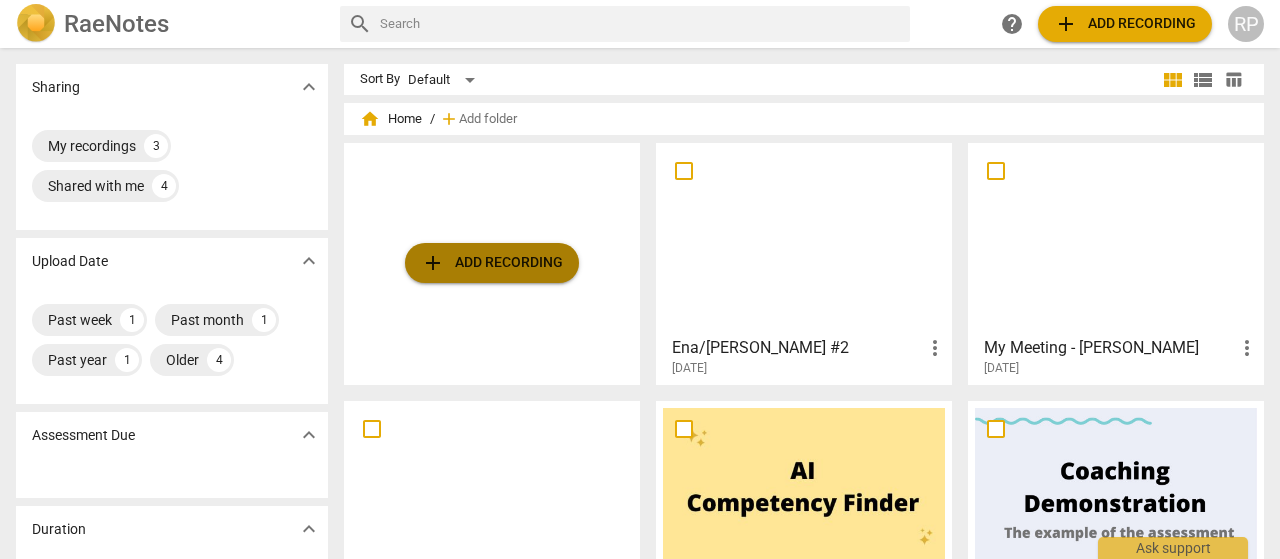 click on "add   Add recording" at bounding box center [492, 263] 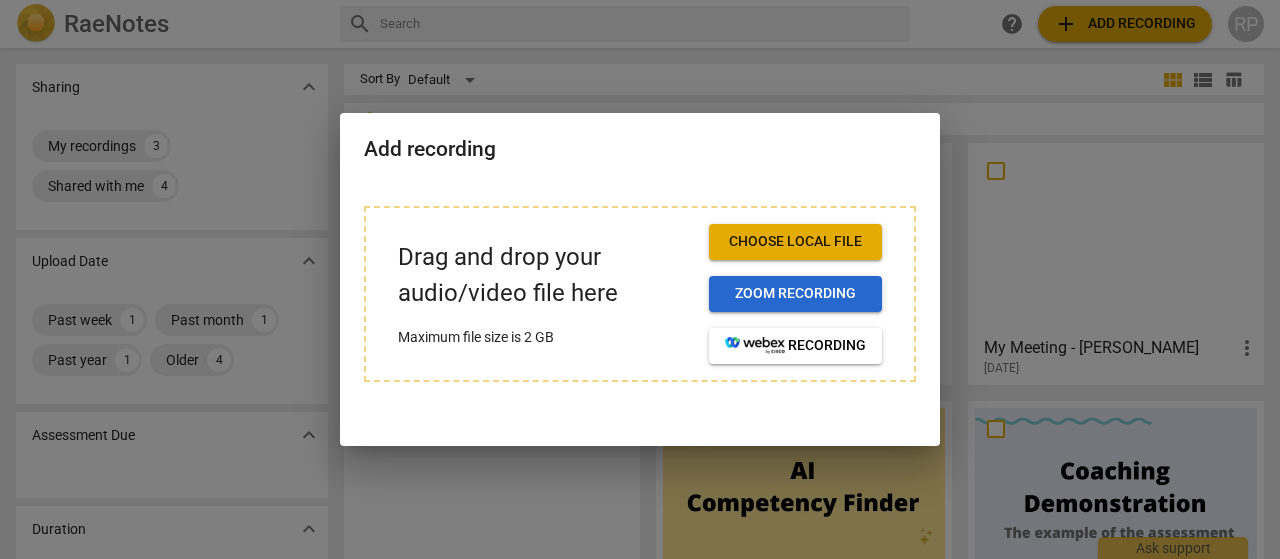 click on "Zoom recording" at bounding box center [795, 294] 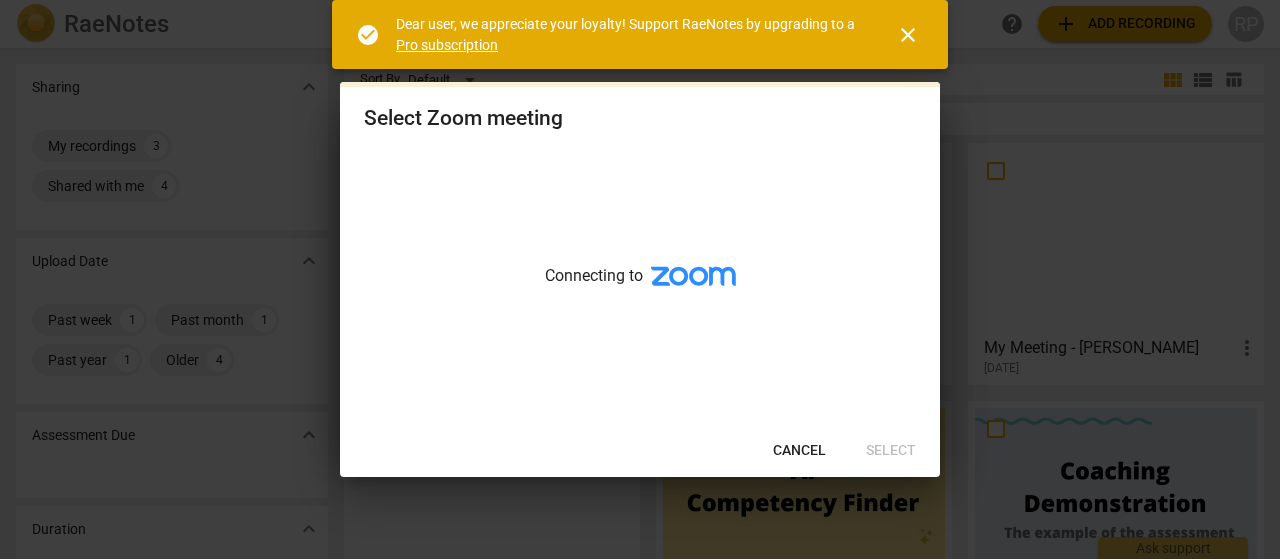 scroll, scrollTop: 0, scrollLeft: 0, axis: both 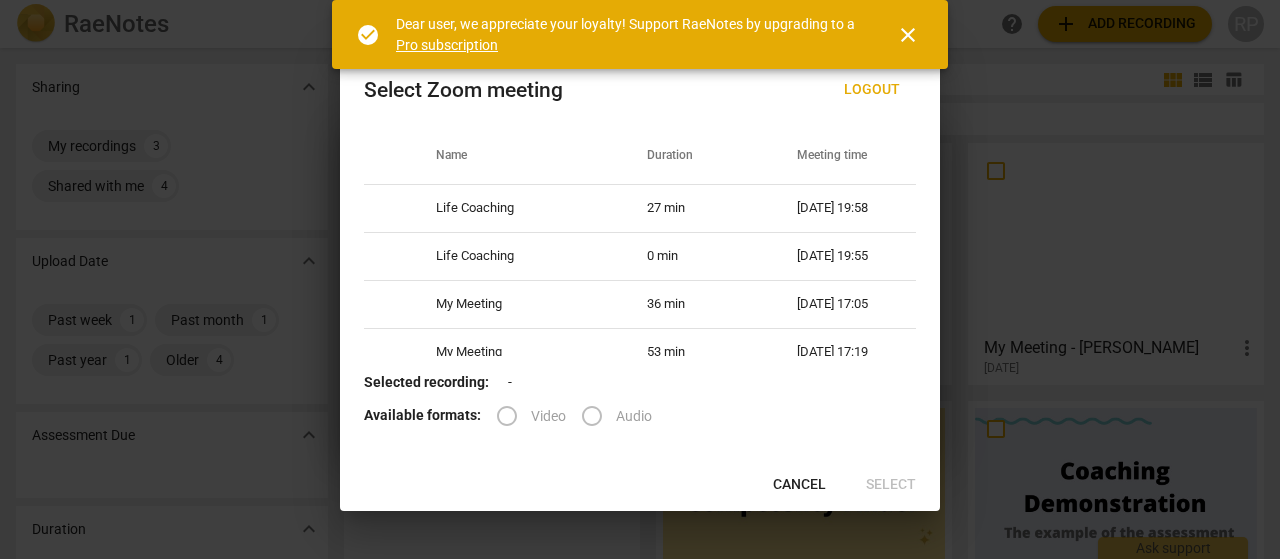 click on "close" at bounding box center [908, 35] 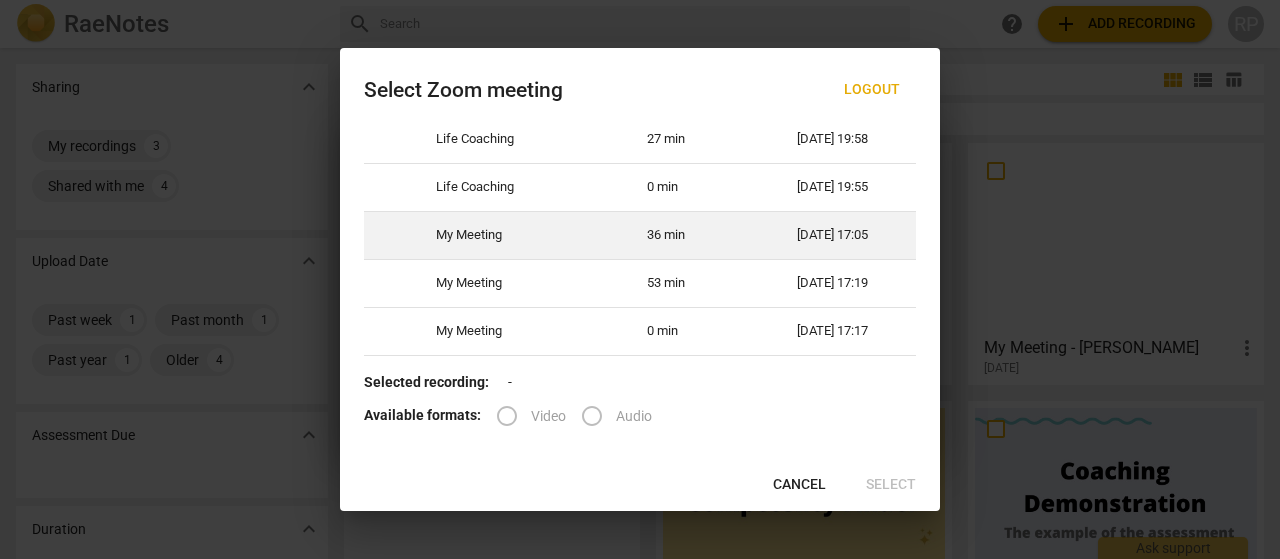scroll, scrollTop: 0, scrollLeft: 0, axis: both 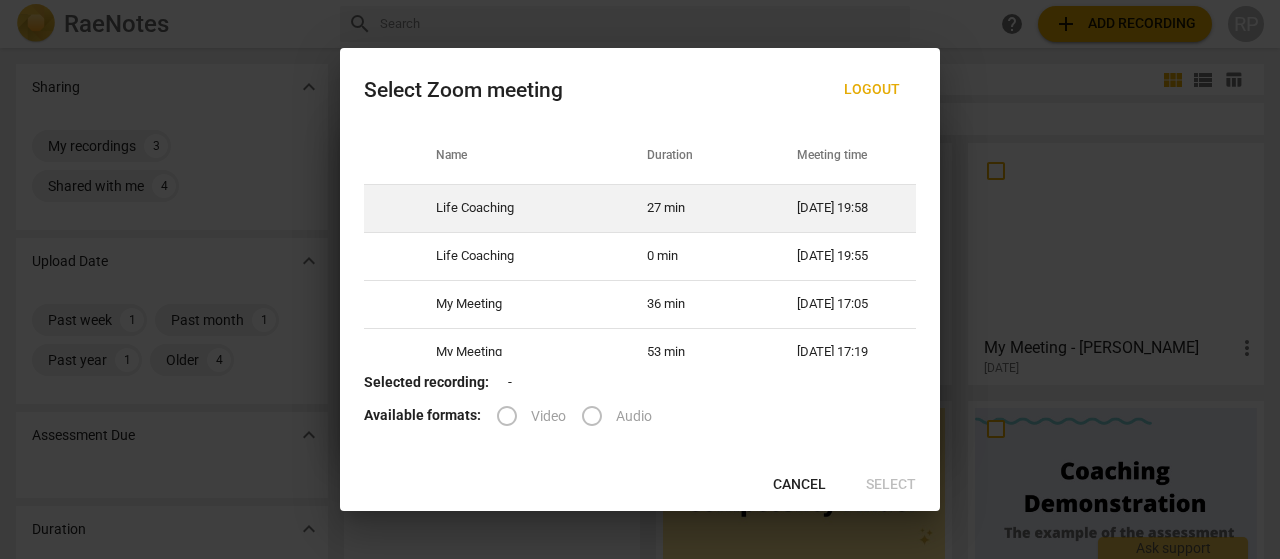 click on "Life Coaching" at bounding box center (517, 208) 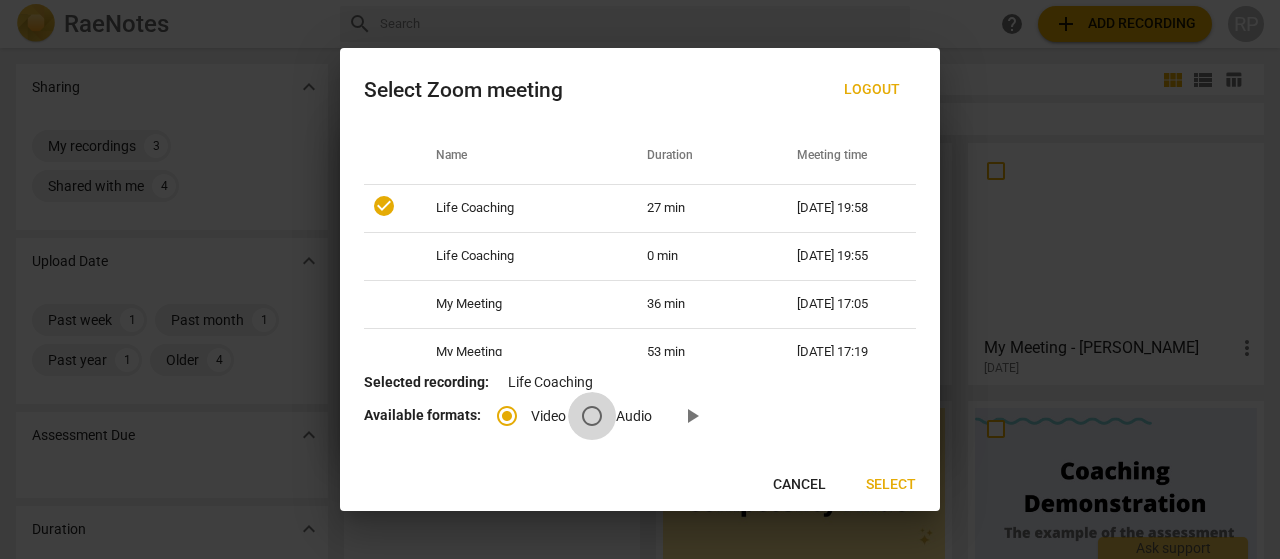 click on "Audio" at bounding box center (592, 416) 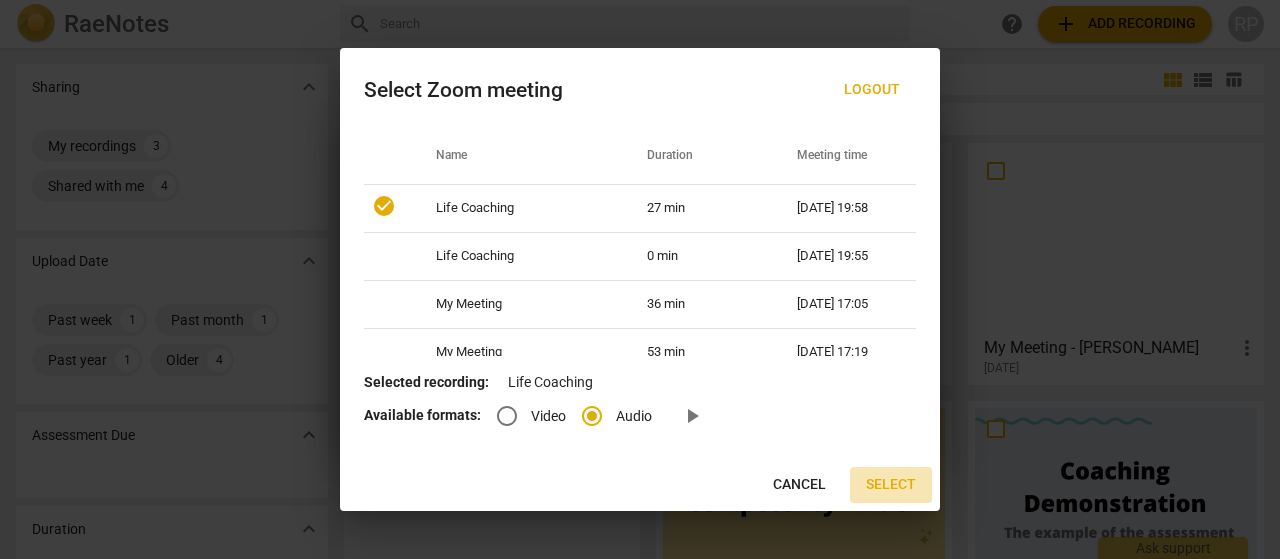 click on "Select" at bounding box center [891, 485] 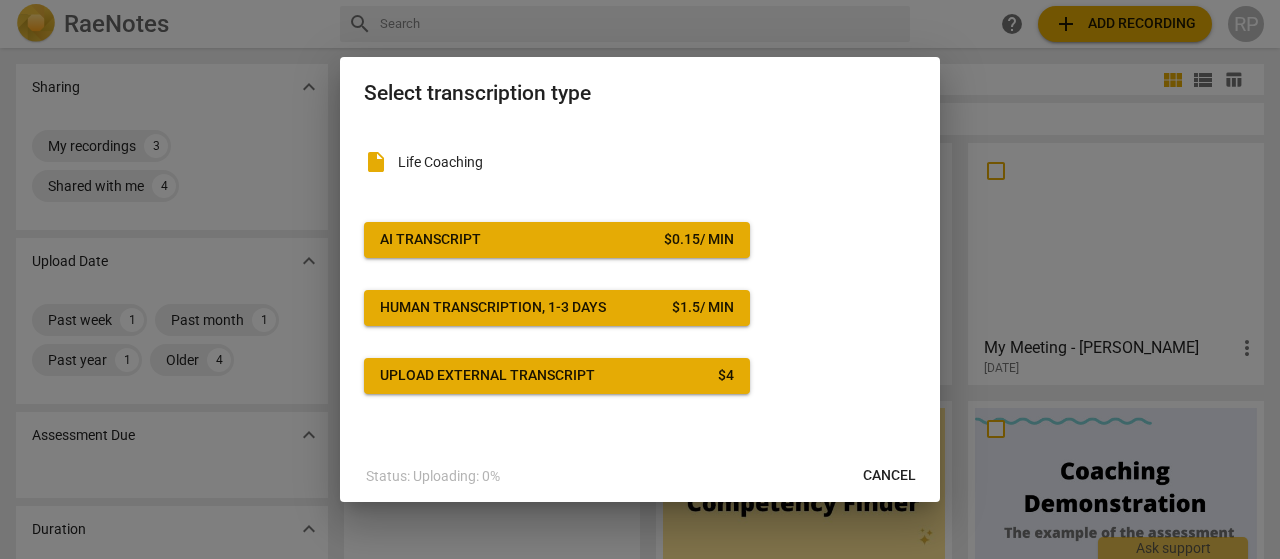 click on "AI Transcript $ 0.15  / min" at bounding box center [557, 240] 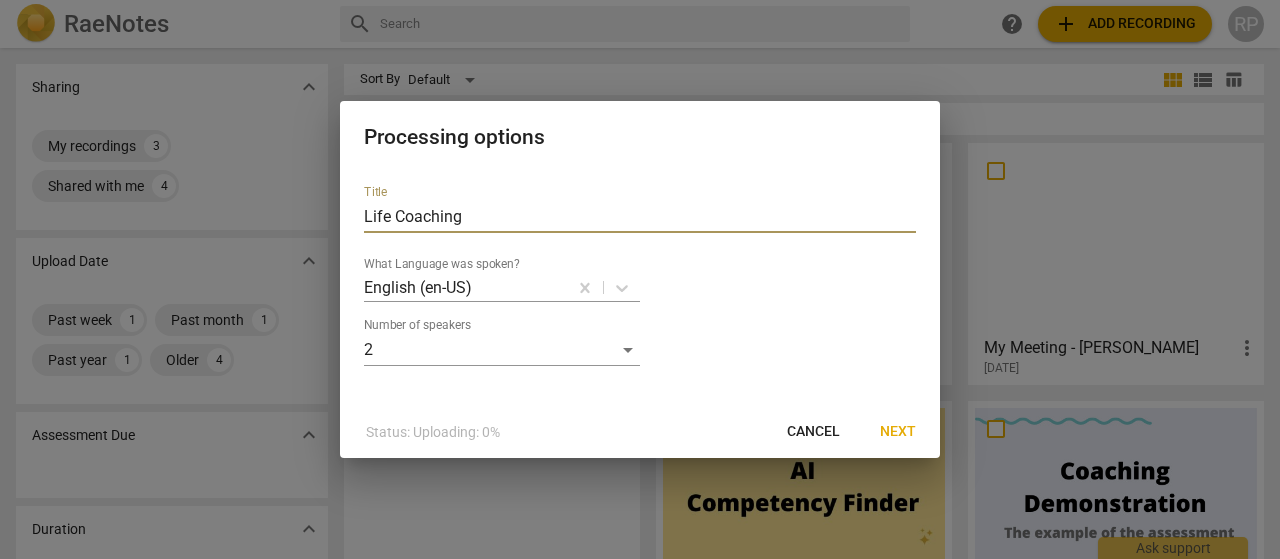 drag, startPoint x: 487, startPoint y: 215, endPoint x: 273, endPoint y: 194, distance: 215.02791 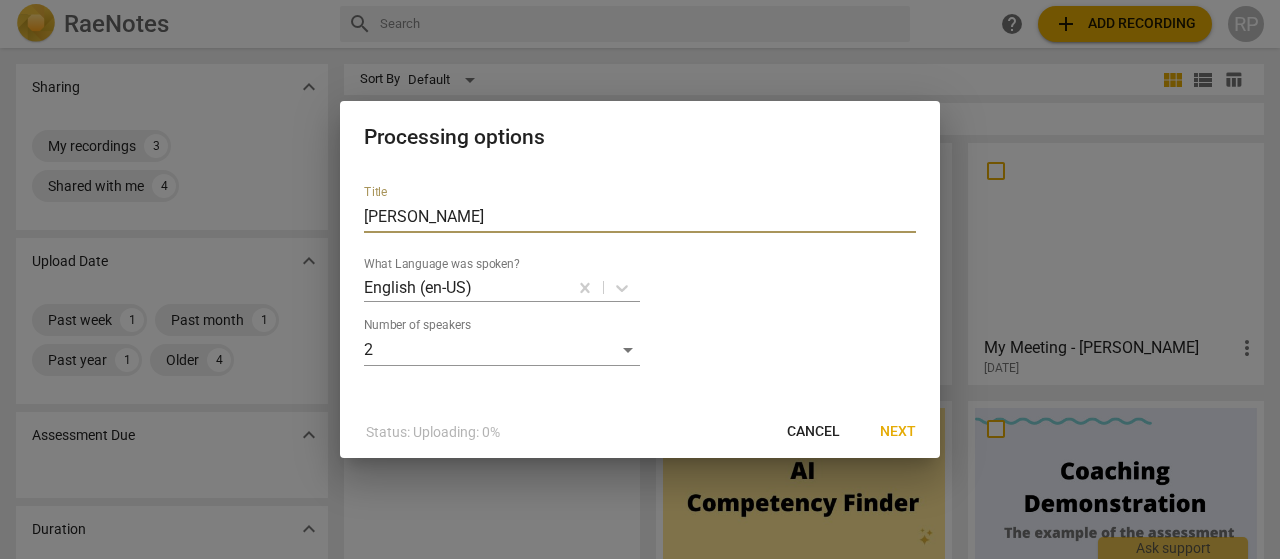 type on "J" 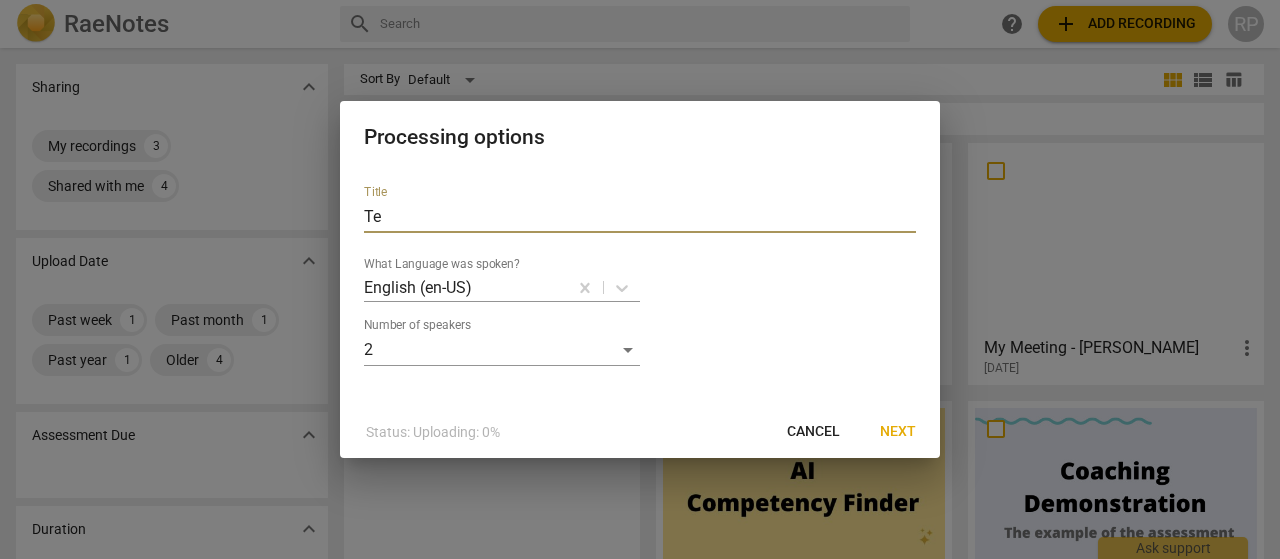 type on "T" 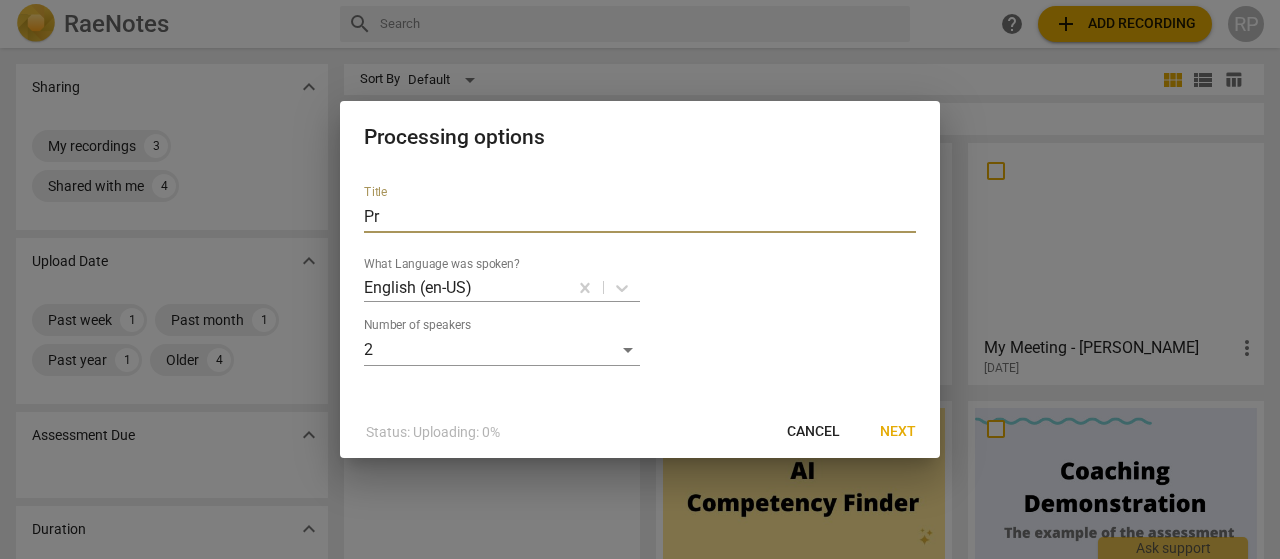type on "P" 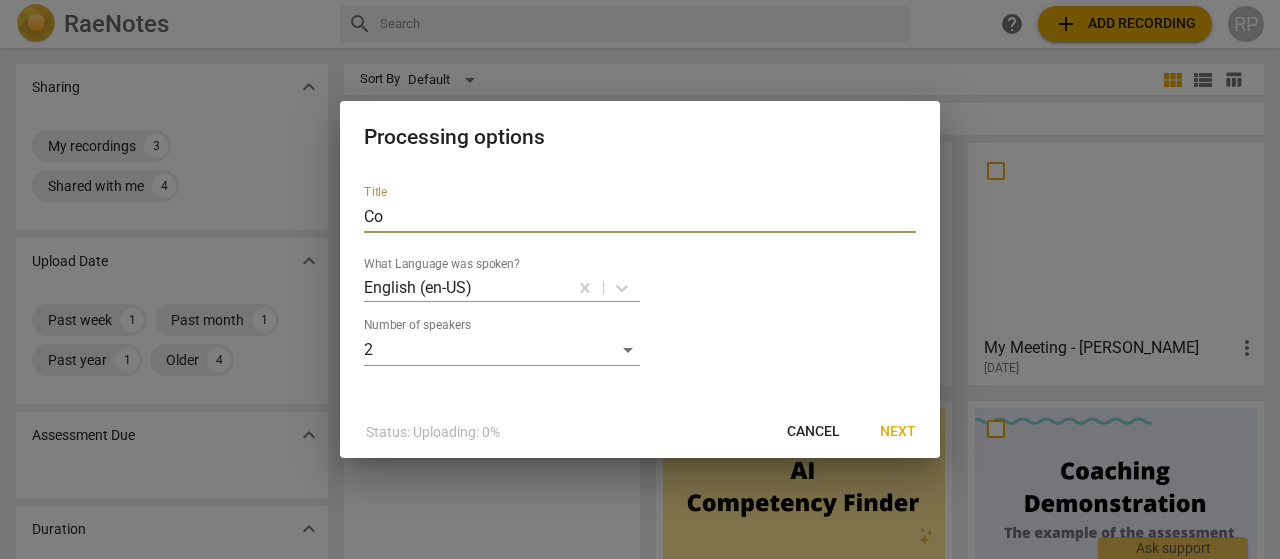 type on "C" 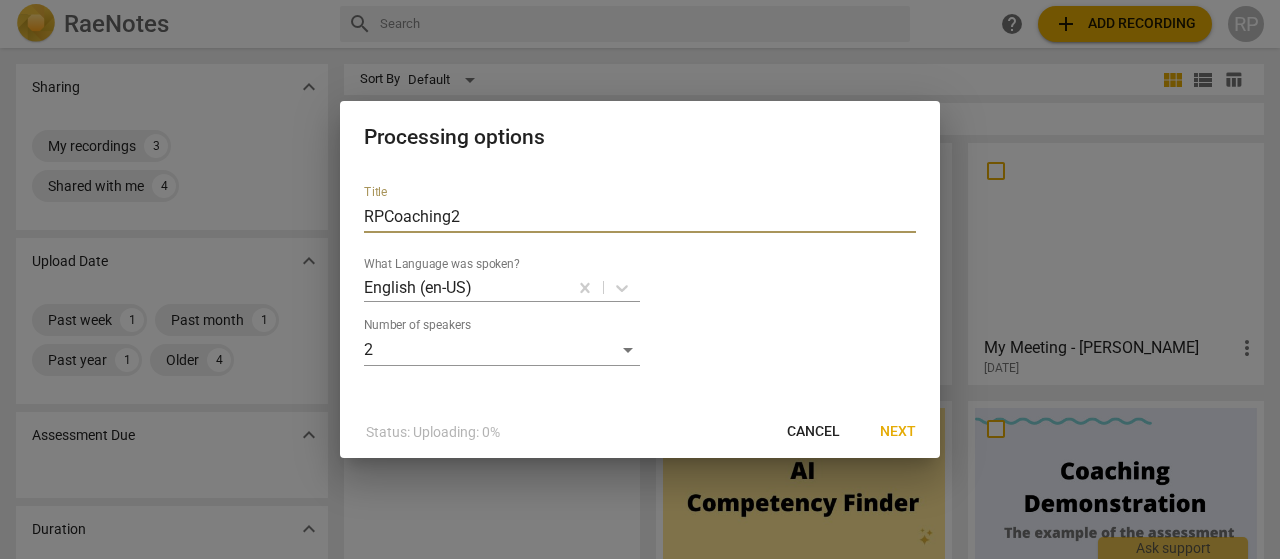 type on "RPCoaching2" 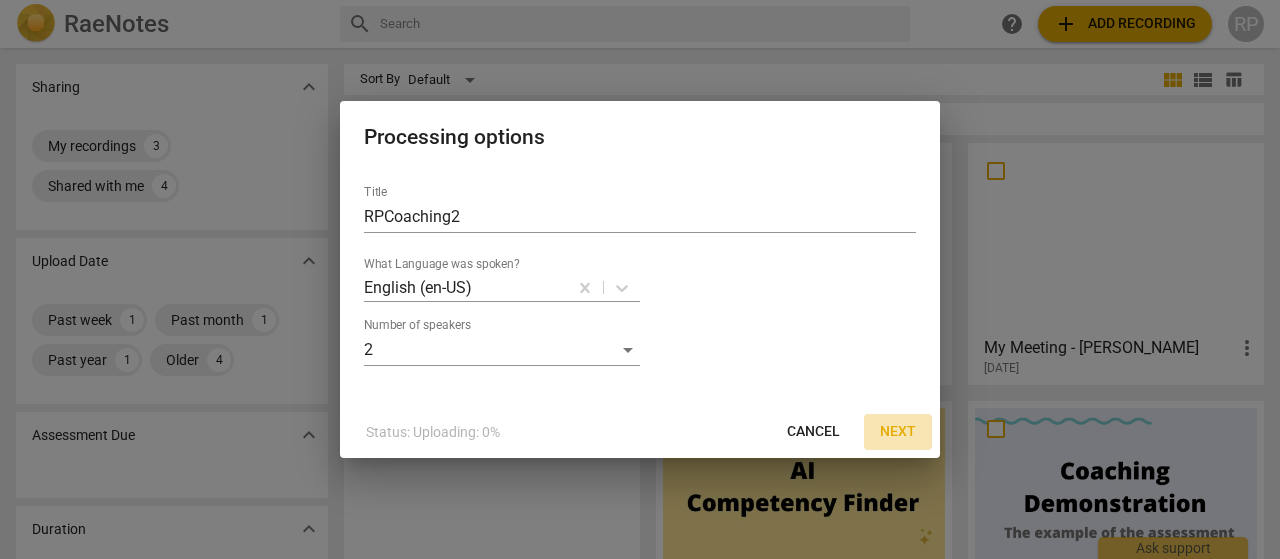 click on "Next" at bounding box center [898, 432] 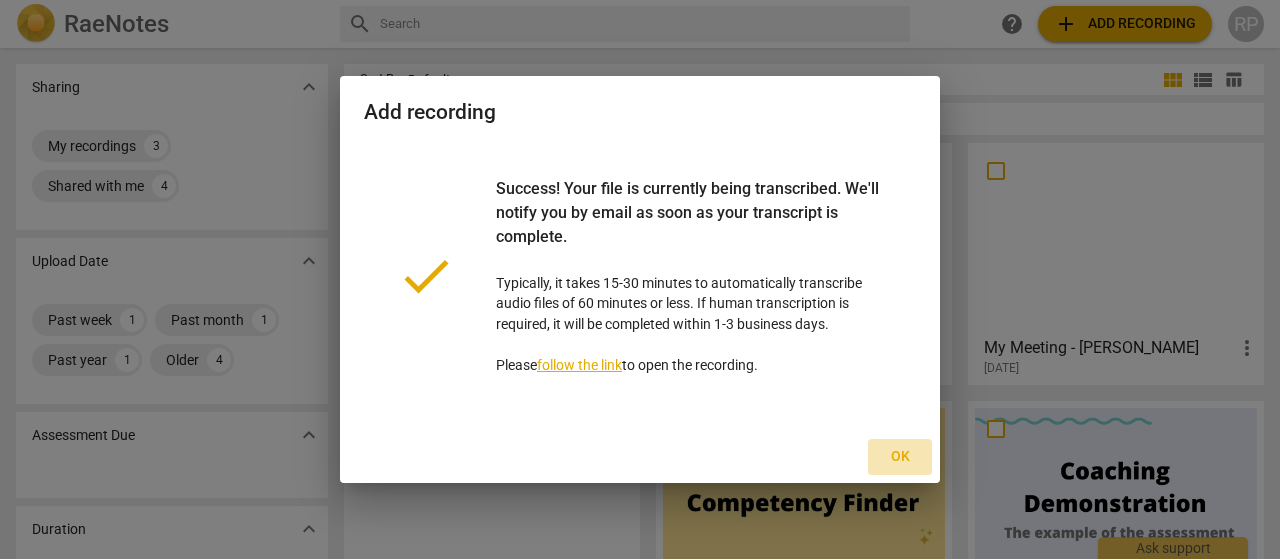 click on "Ok" at bounding box center [900, 457] 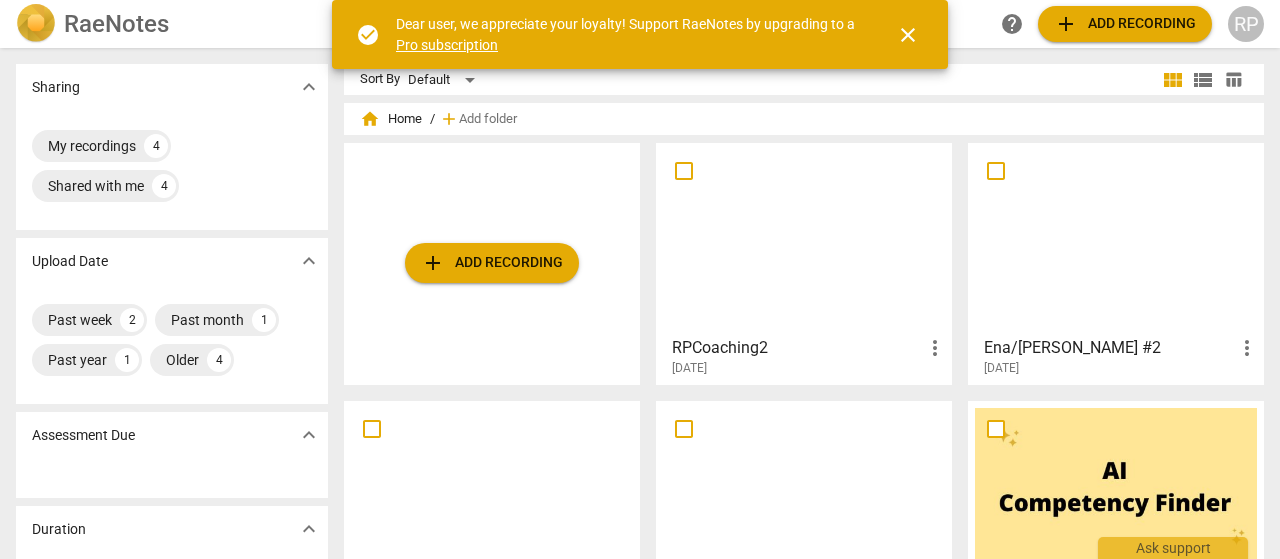 scroll, scrollTop: 0, scrollLeft: 0, axis: both 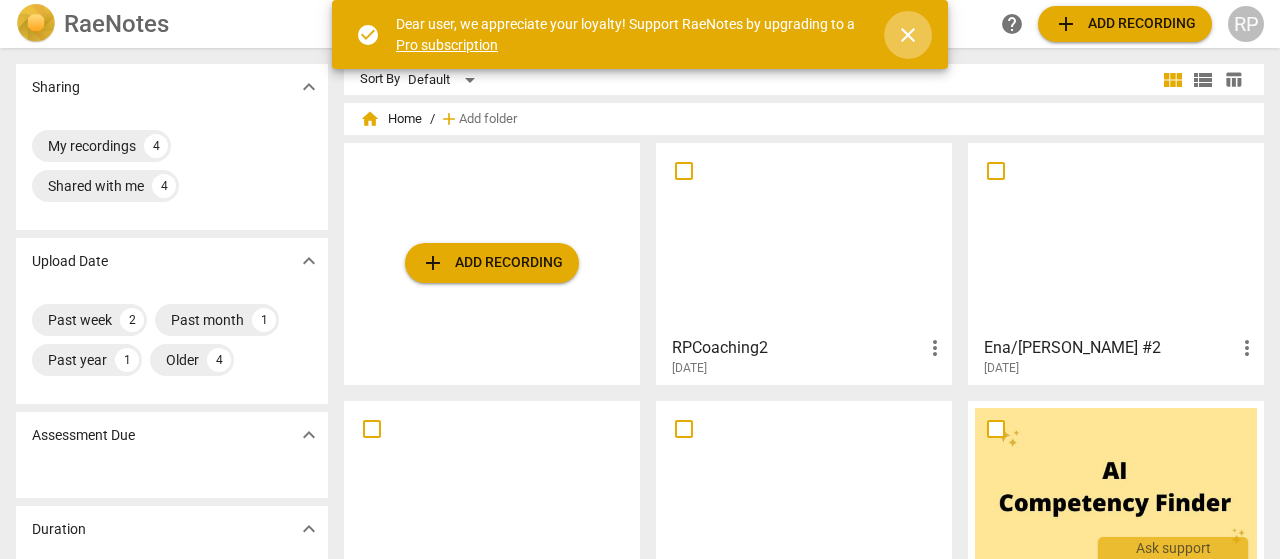 click on "close" at bounding box center [908, 35] 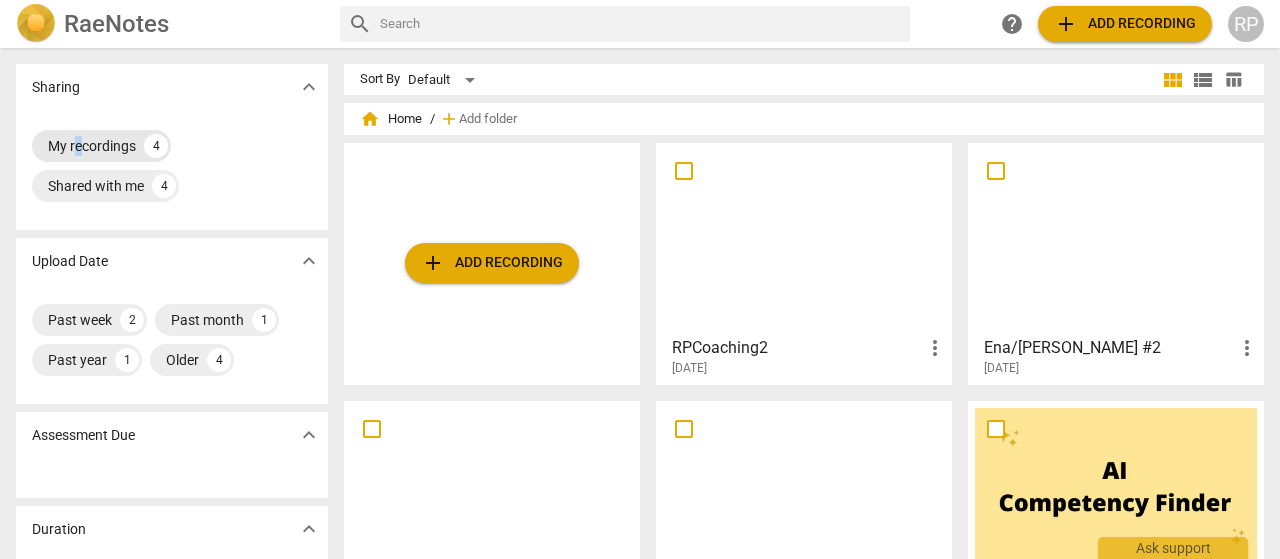 click on "My recordings" at bounding box center (92, 146) 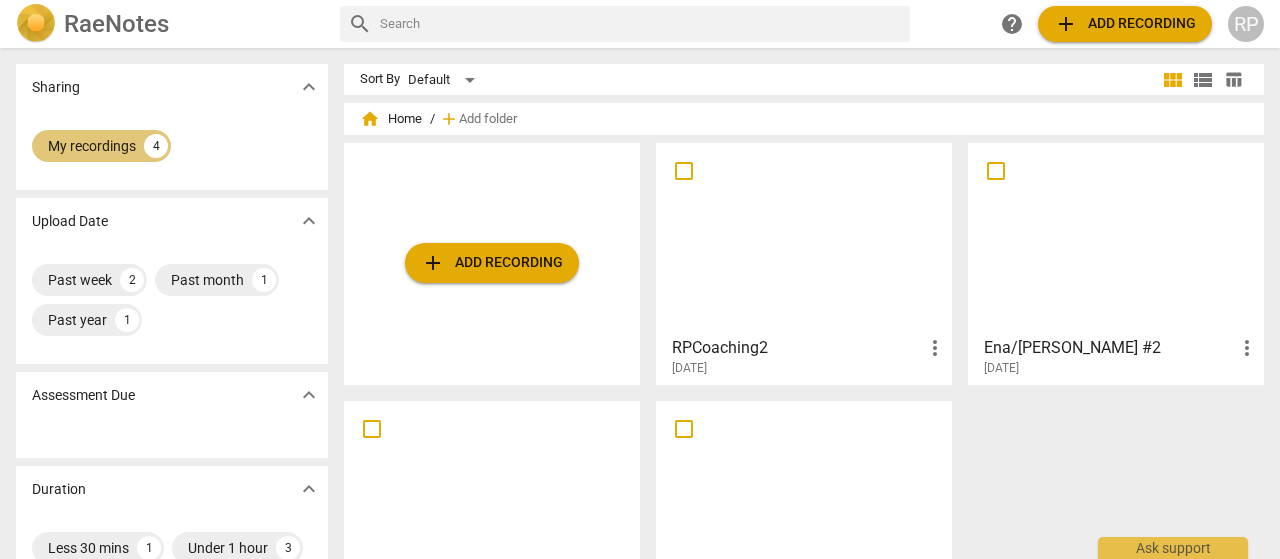 click on "My recordings" at bounding box center [92, 146] 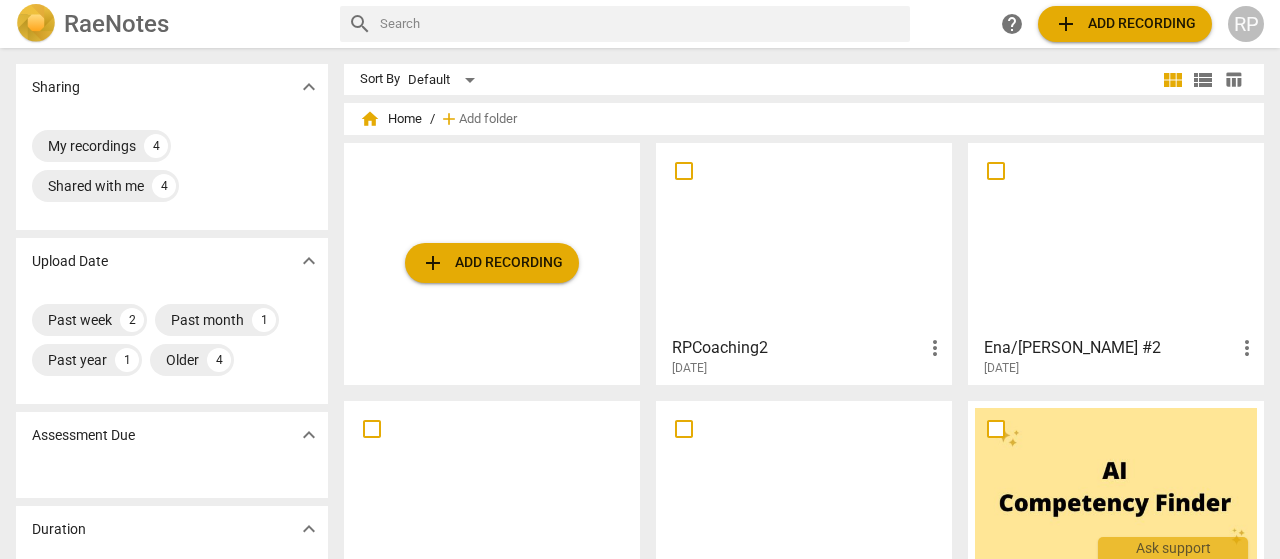 click at bounding box center (804, 238) 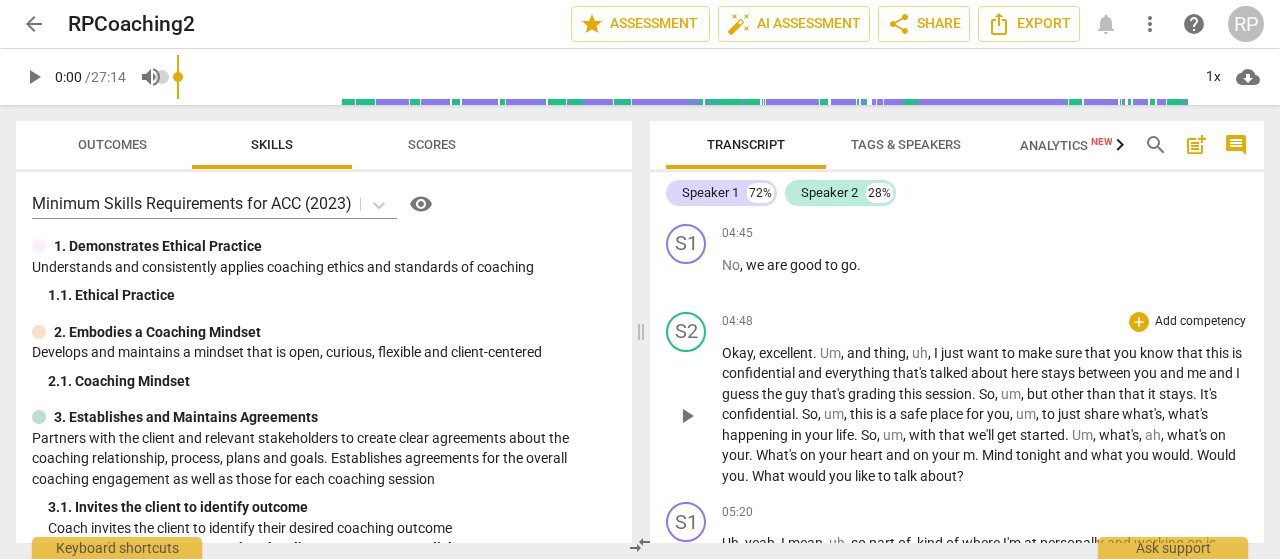 scroll, scrollTop: 232, scrollLeft: 0, axis: vertical 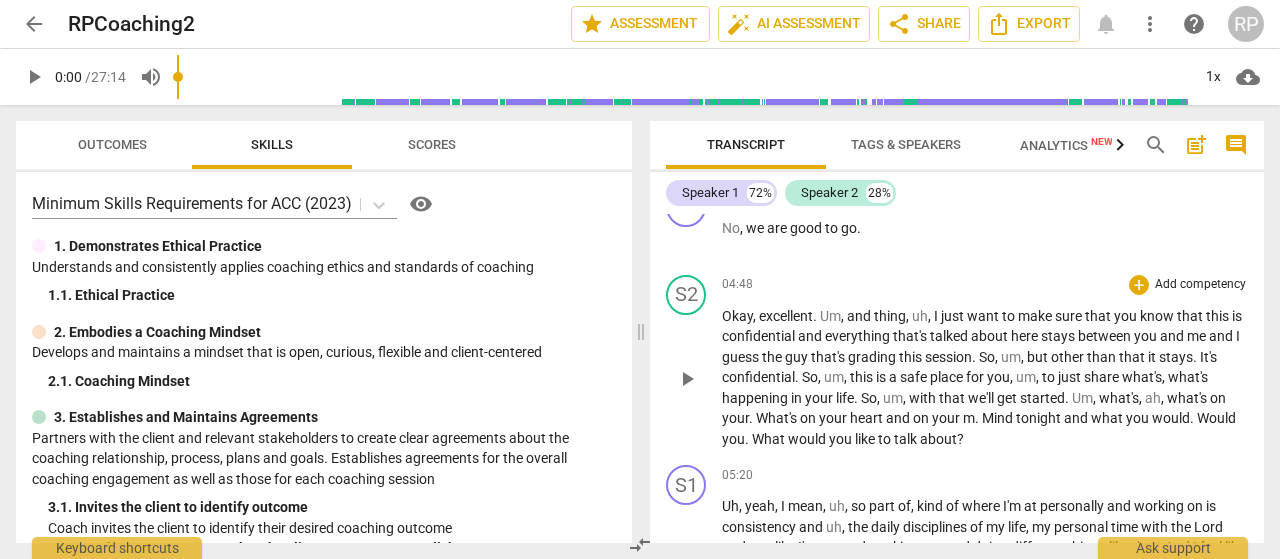 click on "m" at bounding box center (969, 418) 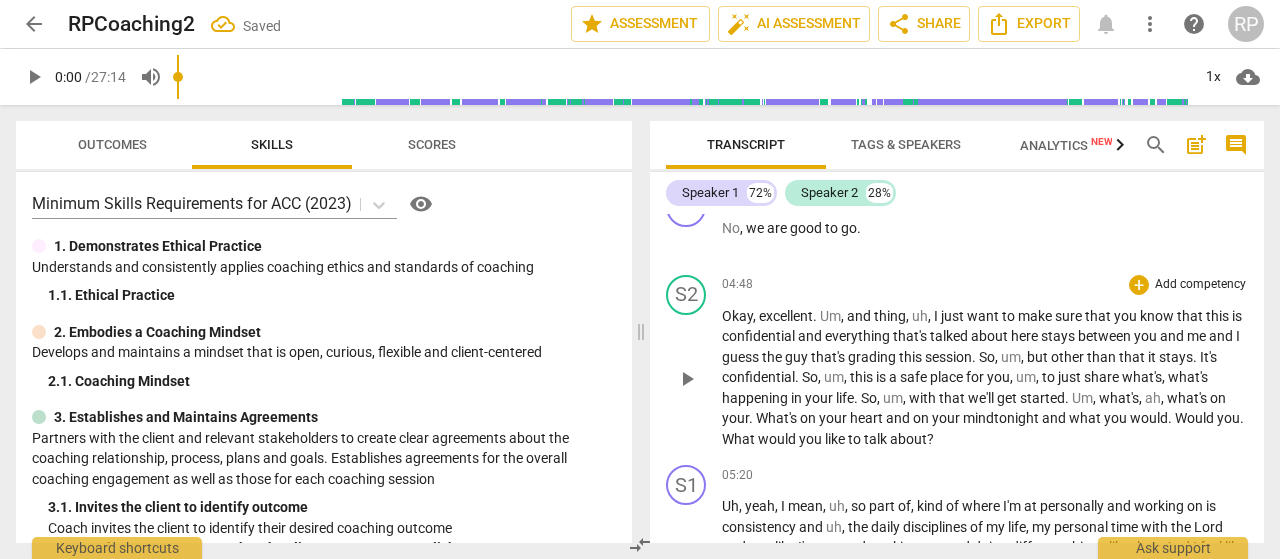 click on "." at bounding box center [1171, 418] 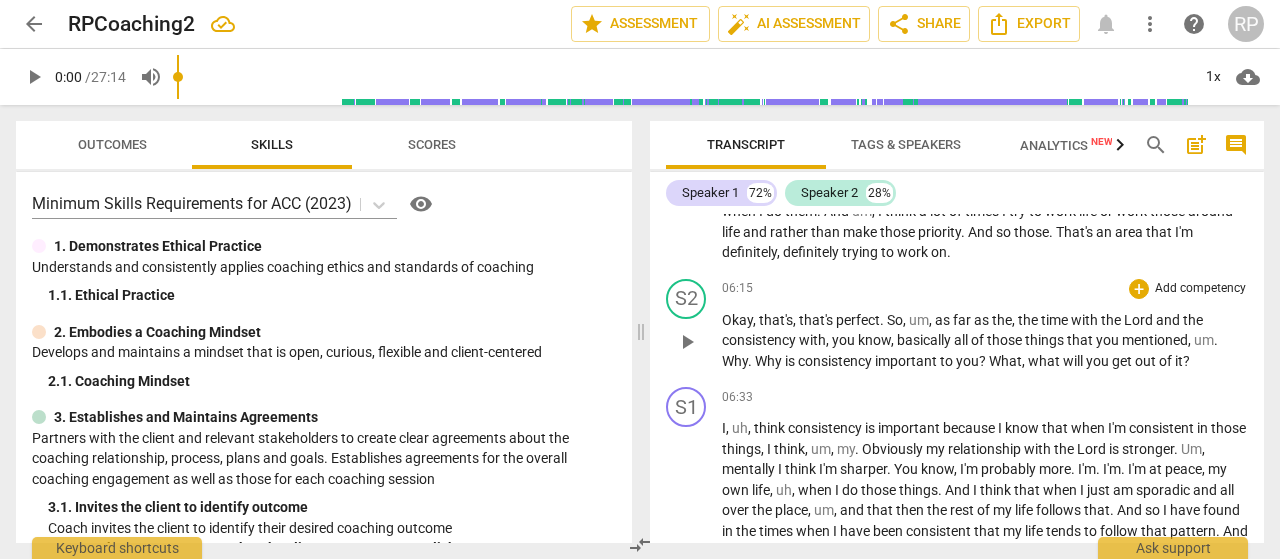 scroll, scrollTop: 696, scrollLeft: 0, axis: vertical 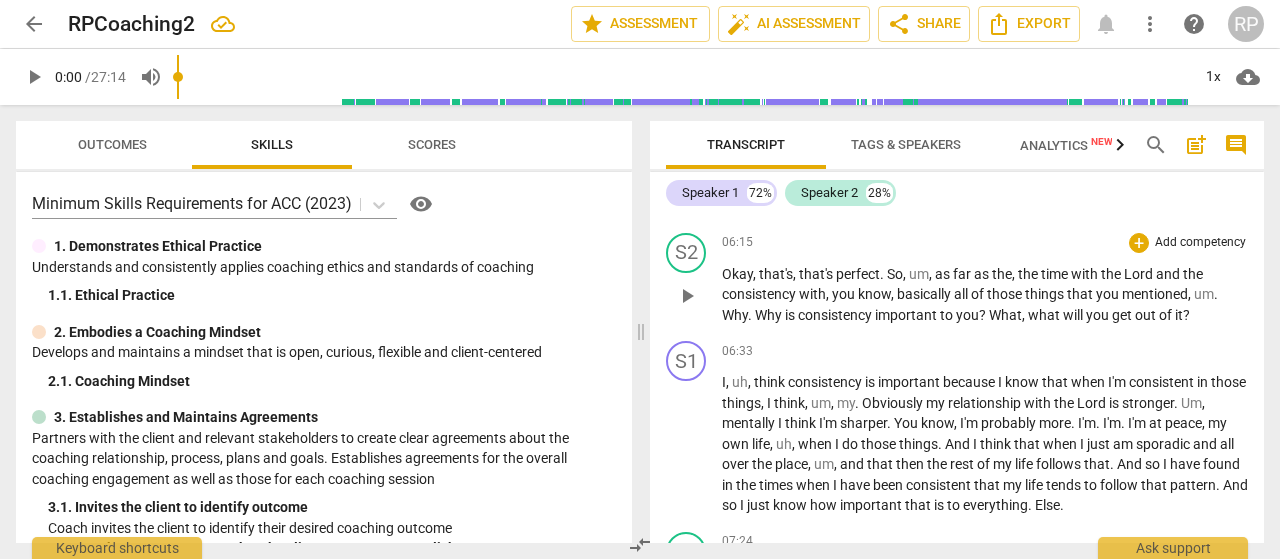 click on "What" at bounding box center [1005, 315] 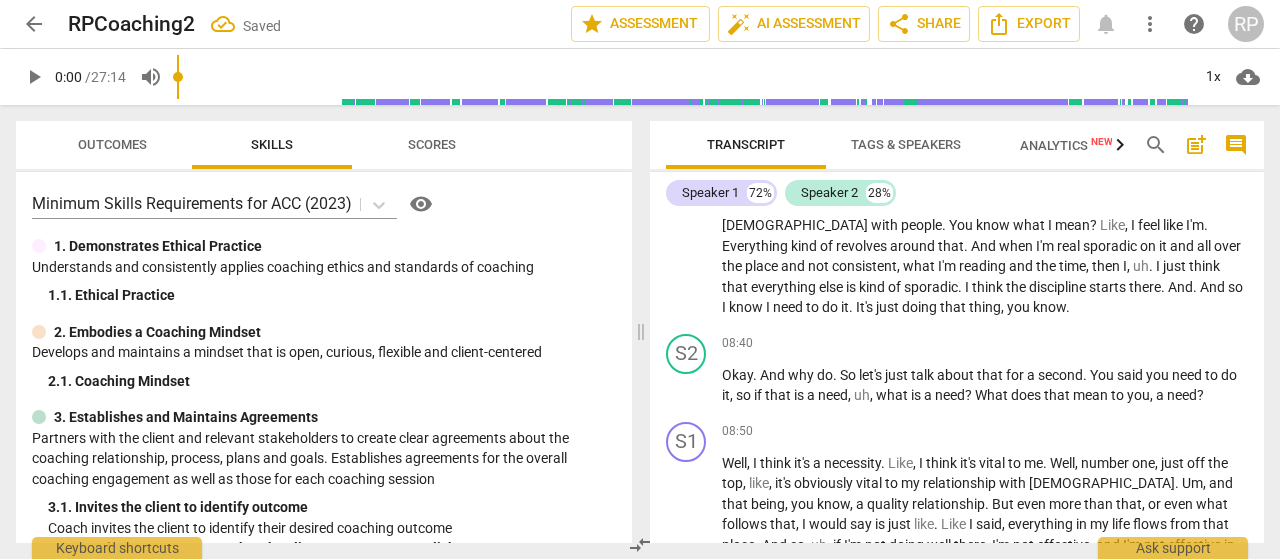 scroll, scrollTop: 1276, scrollLeft: 0, axis: vertical 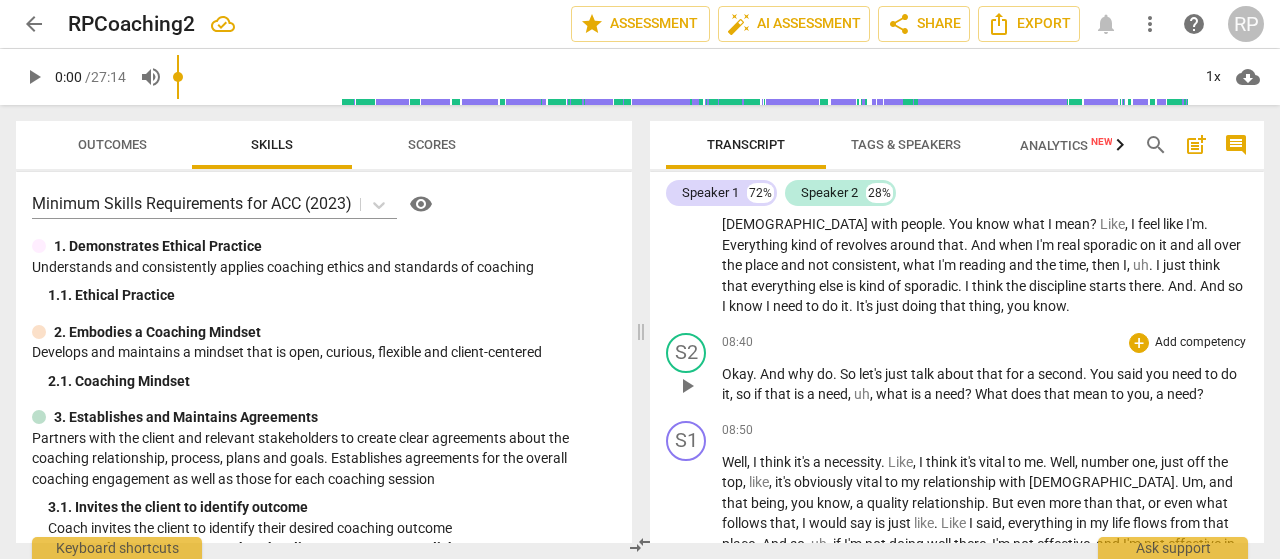 click on "." at bounding box center [836, 374] 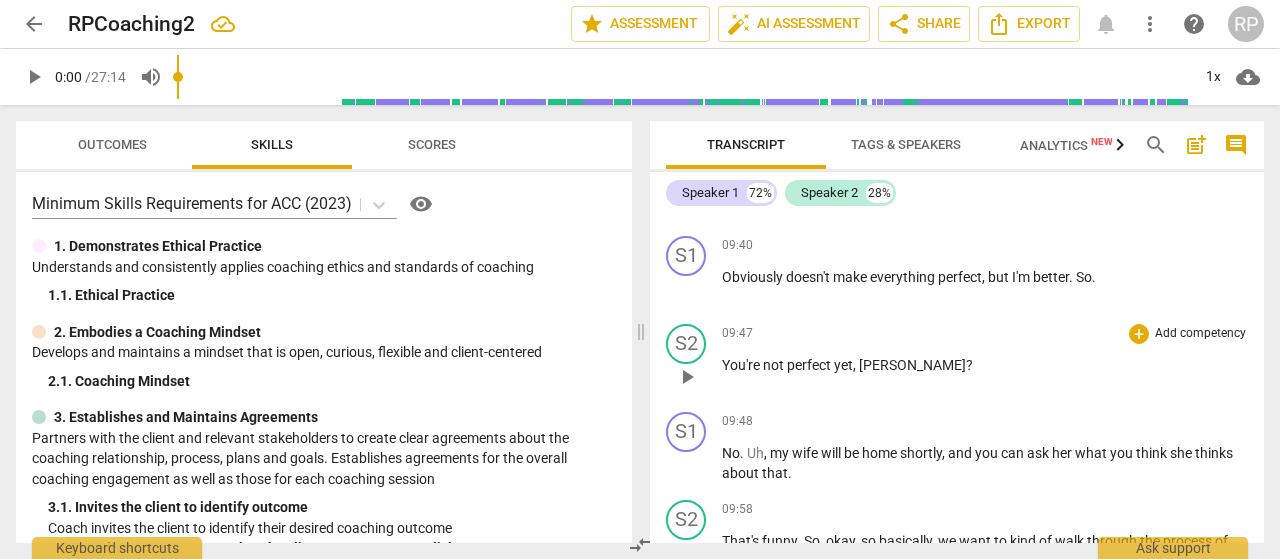 scroll, scrollTop: 1856, scrollLeft: 0, axis: vertical 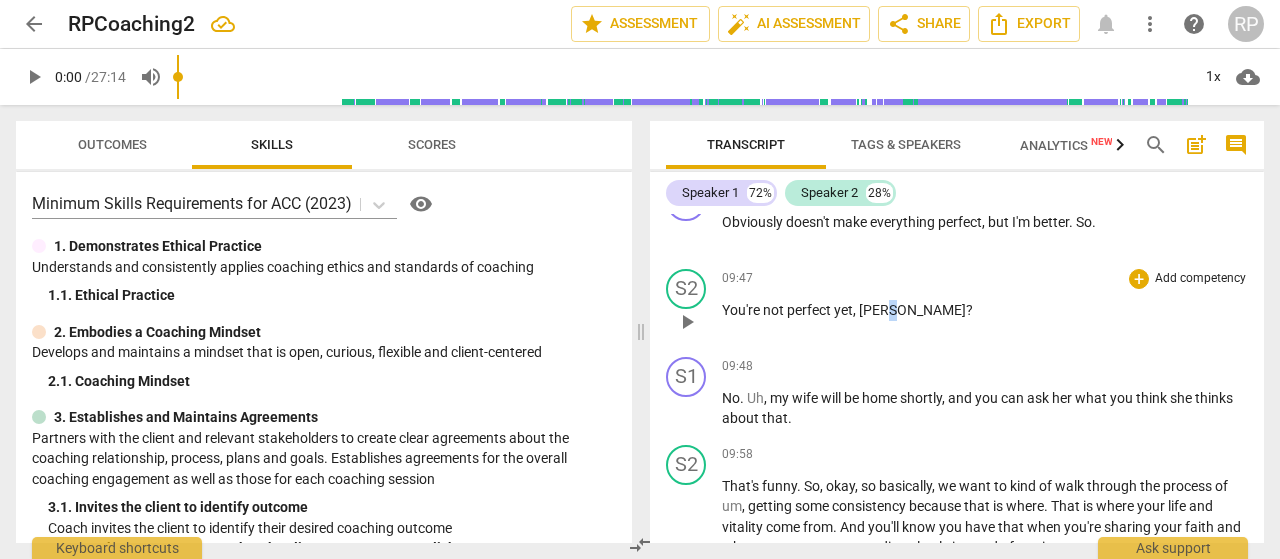 click on "[PERSON_NAME]" at bounding box center (912, 310) 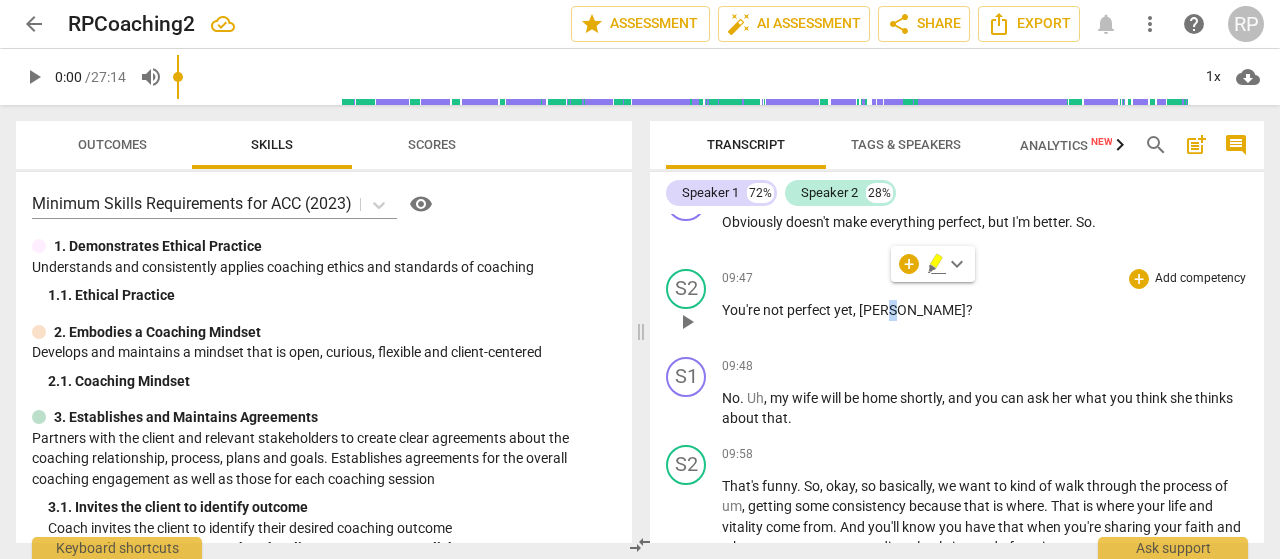 type 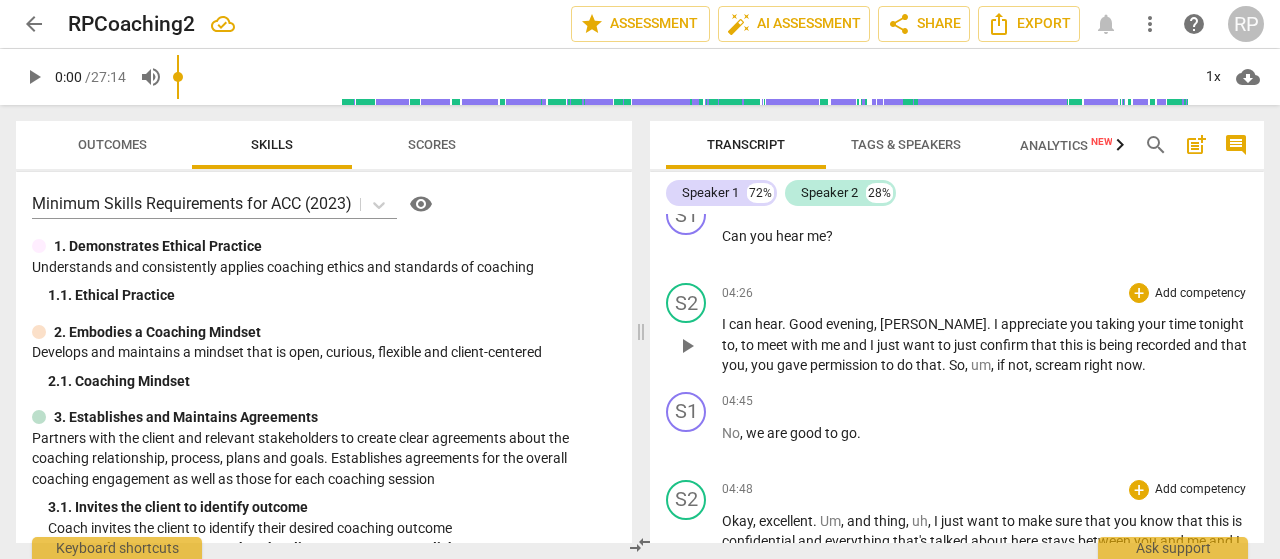 scroll, scrollTop: 0, scrollLeft: 0, axis: both 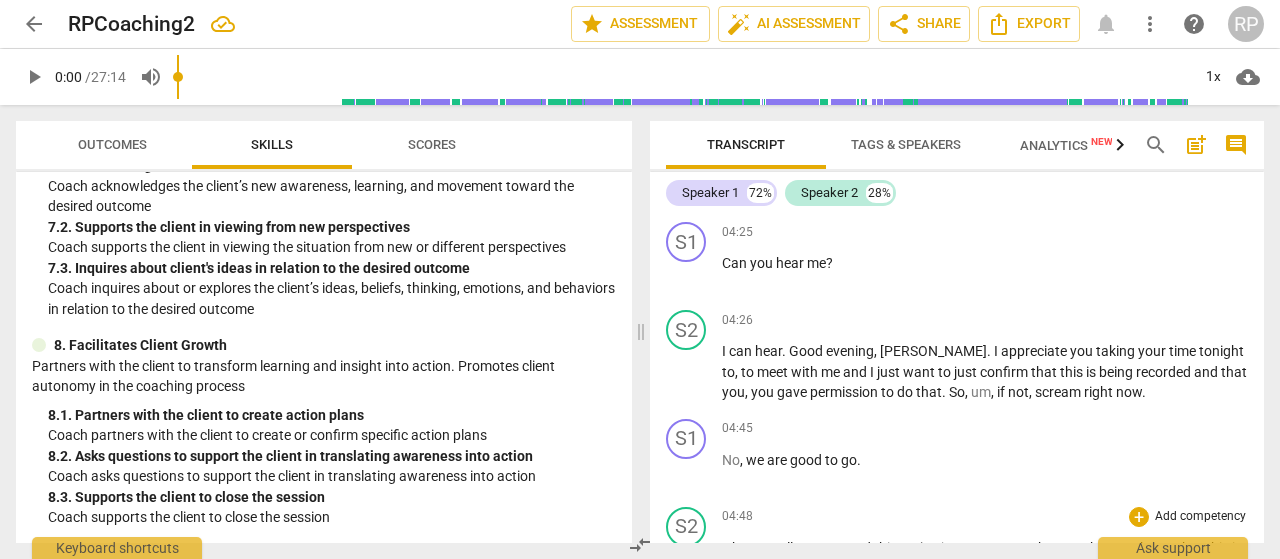 click on "arrow_back" at bounding box center [34, 24] 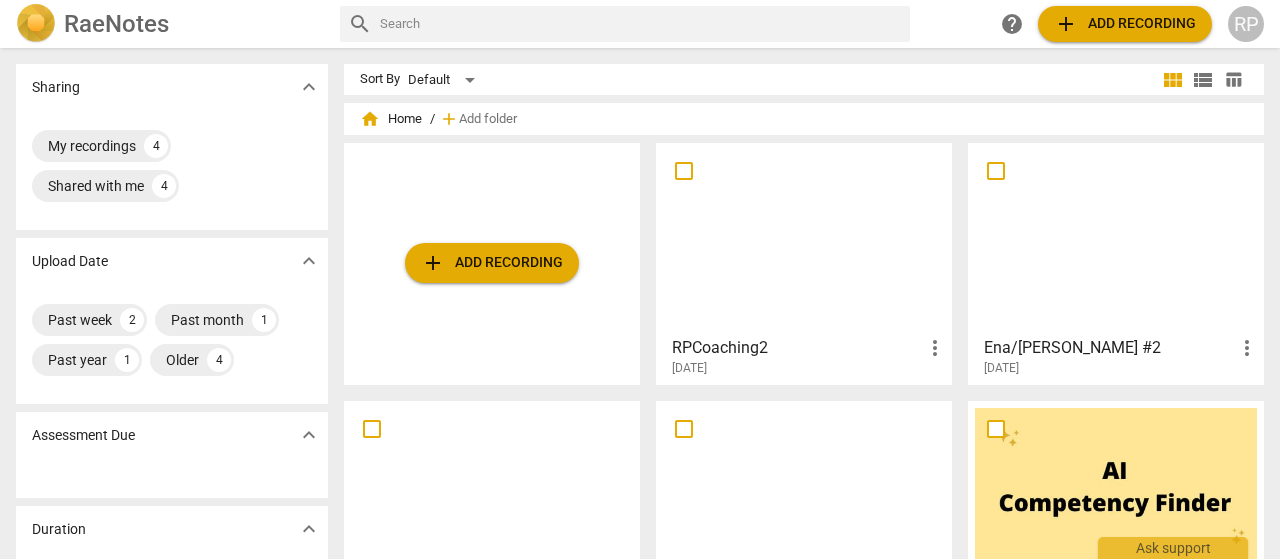 click at bounding box center [804, 238] 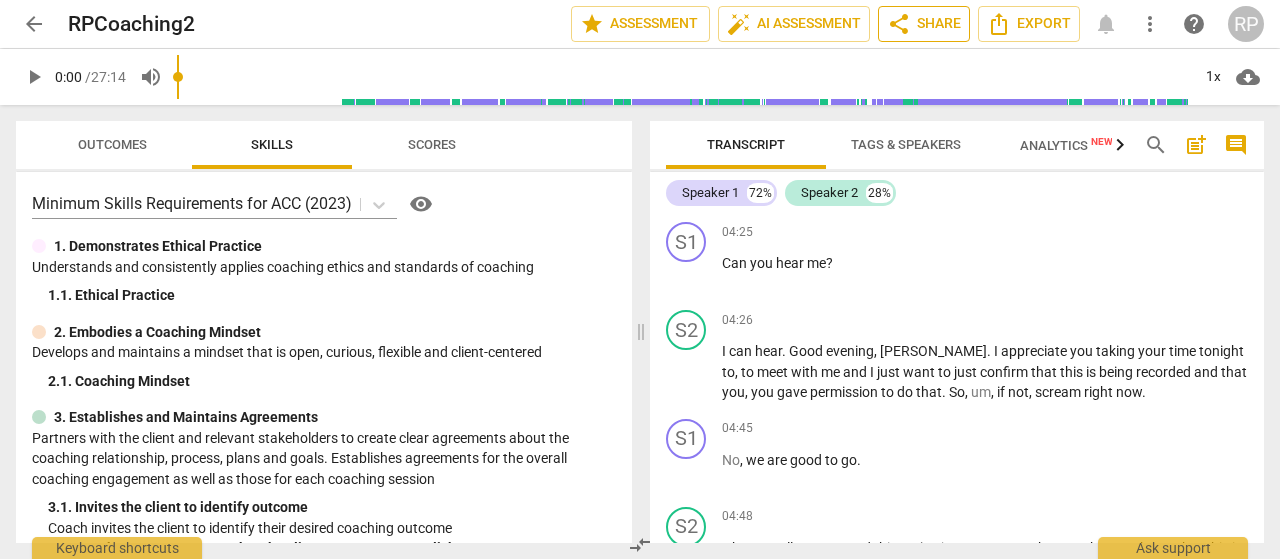 click on "share    Share" at bounding box center (924, 24) 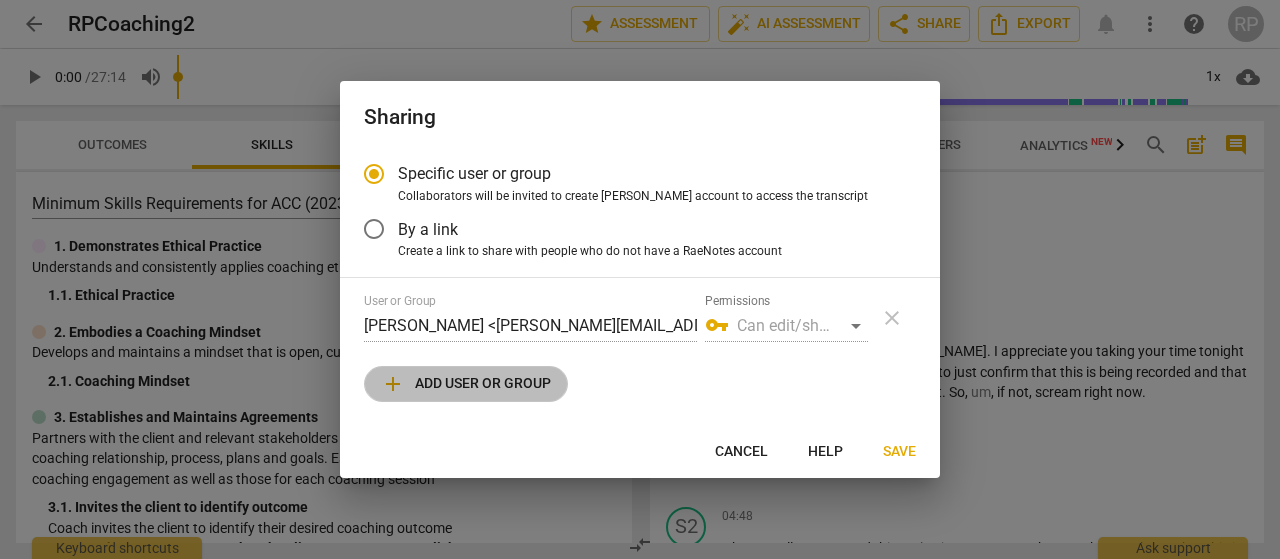 click on "add Add user or group" at bounding box center [466, 384] 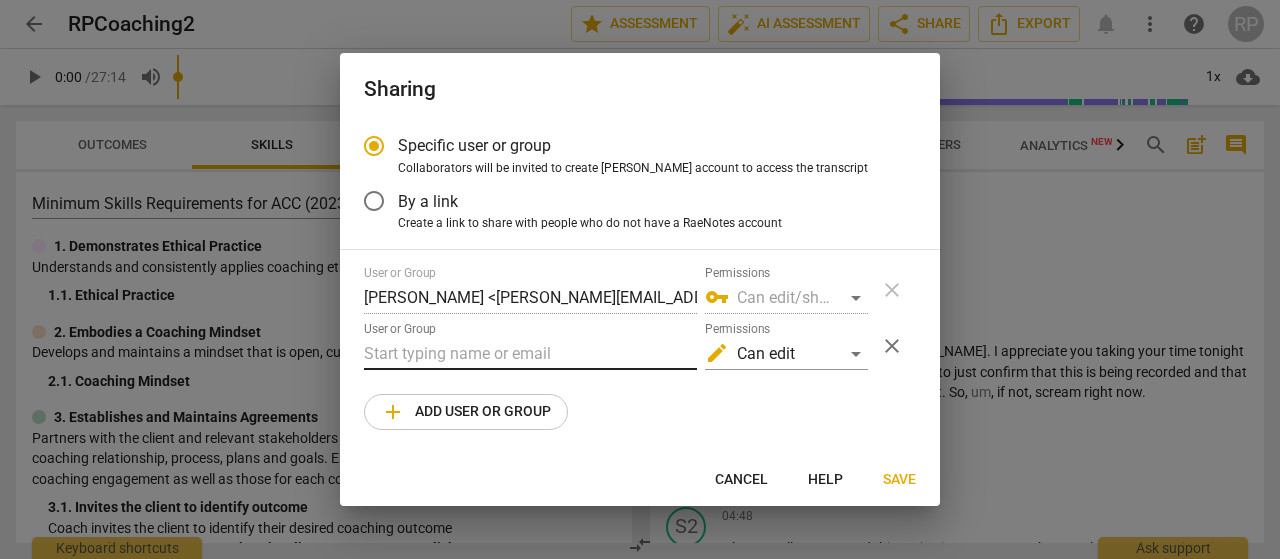 click at bounding box center [530, 354] 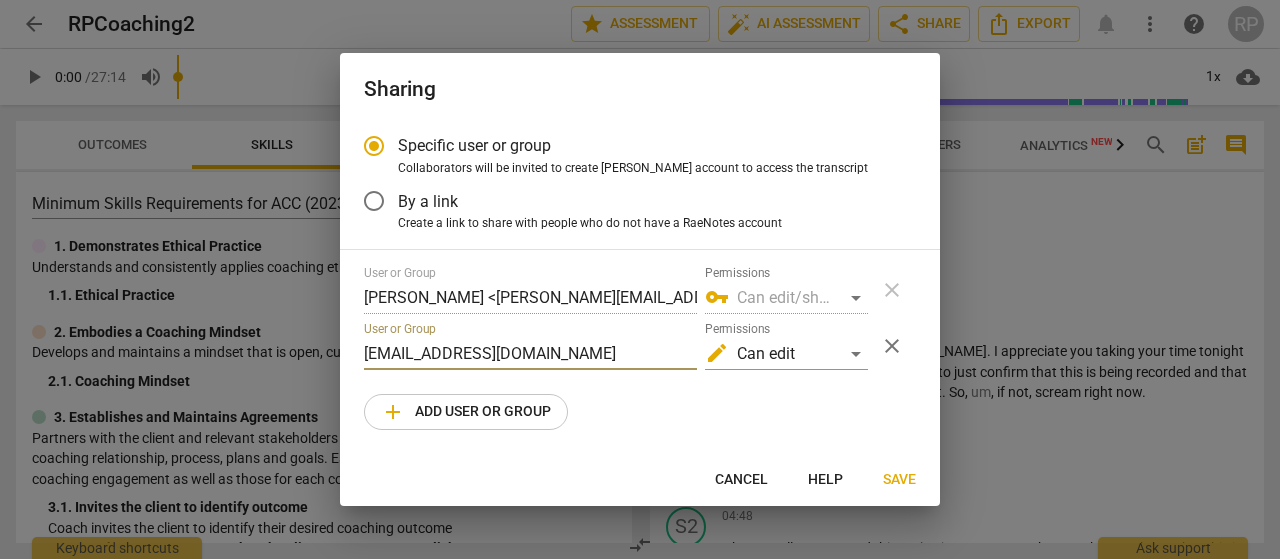 type on "[EMAIL_ADDRESS][DOMAIN_NAME]" 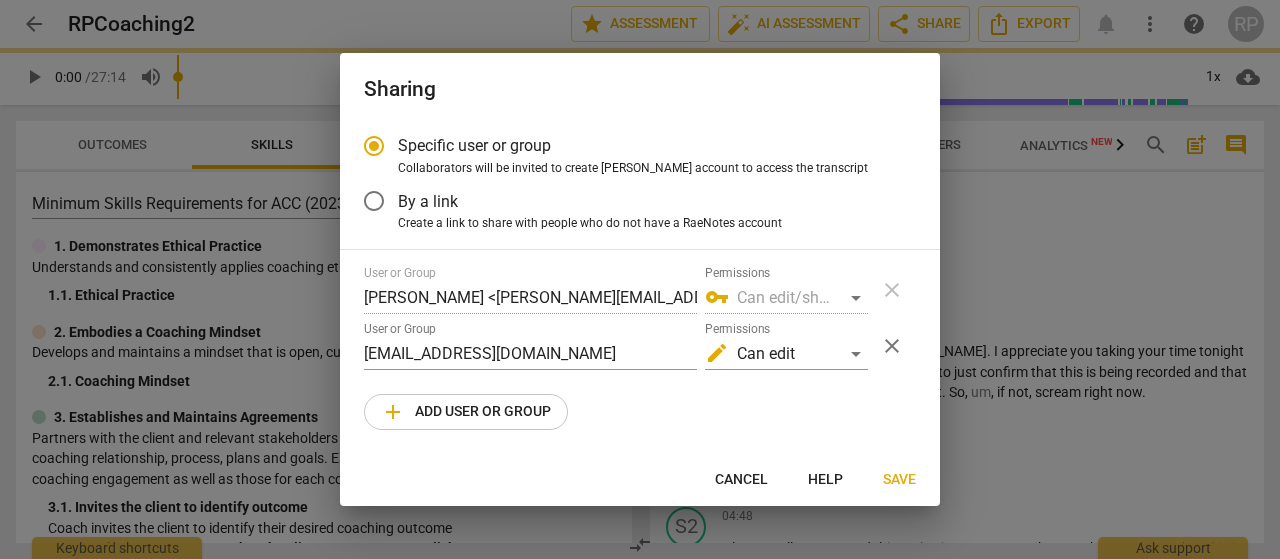 radio on "false" 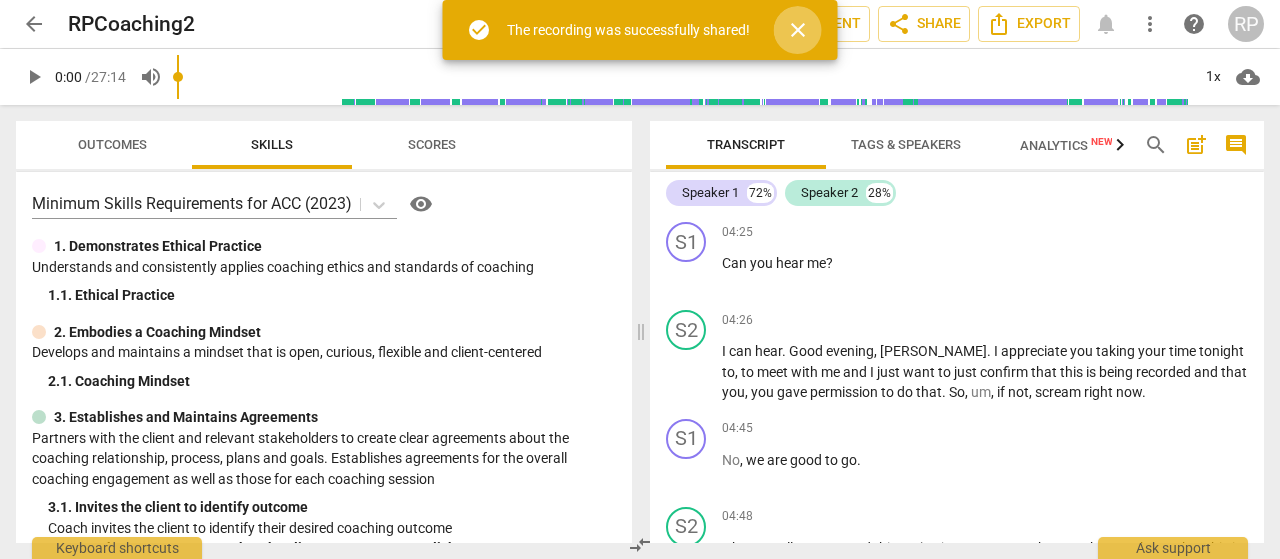 click on "close" at bounding box center [798, 30] 